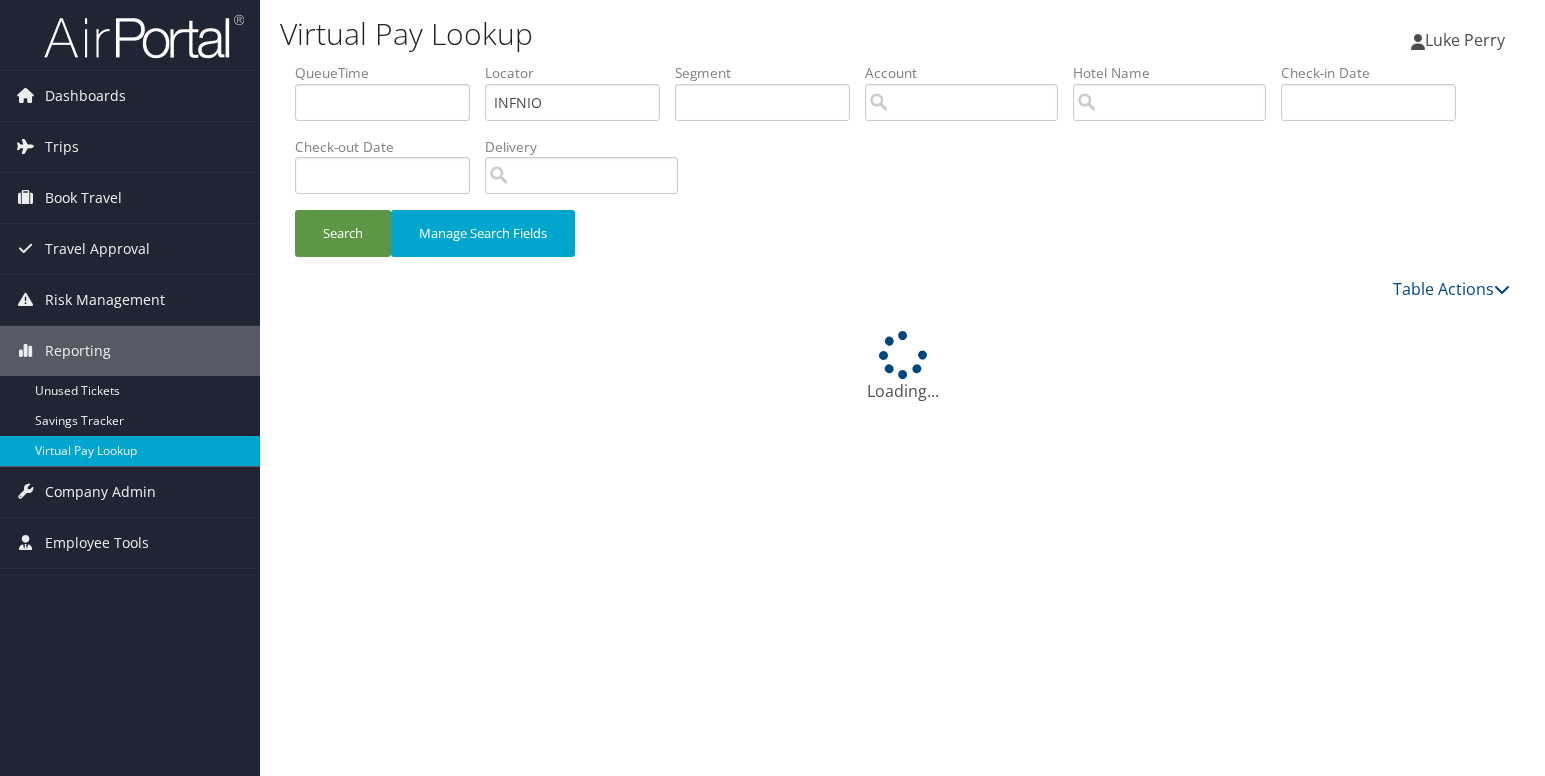 scroll, scrollTop: 0, scrollLeft: 0, axis: both 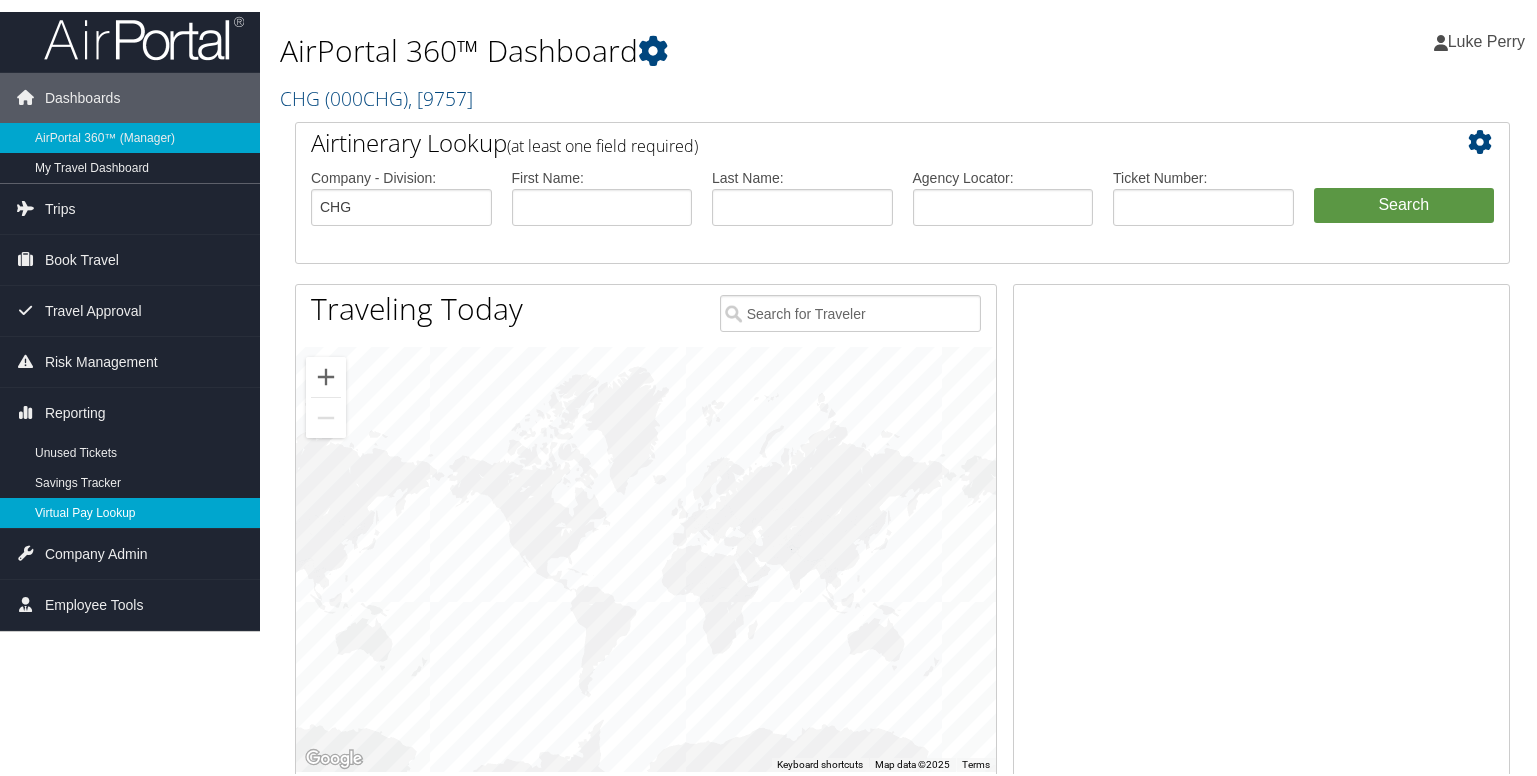 click on "Virtual Pay Lookup" at bounding box center (130, 511) 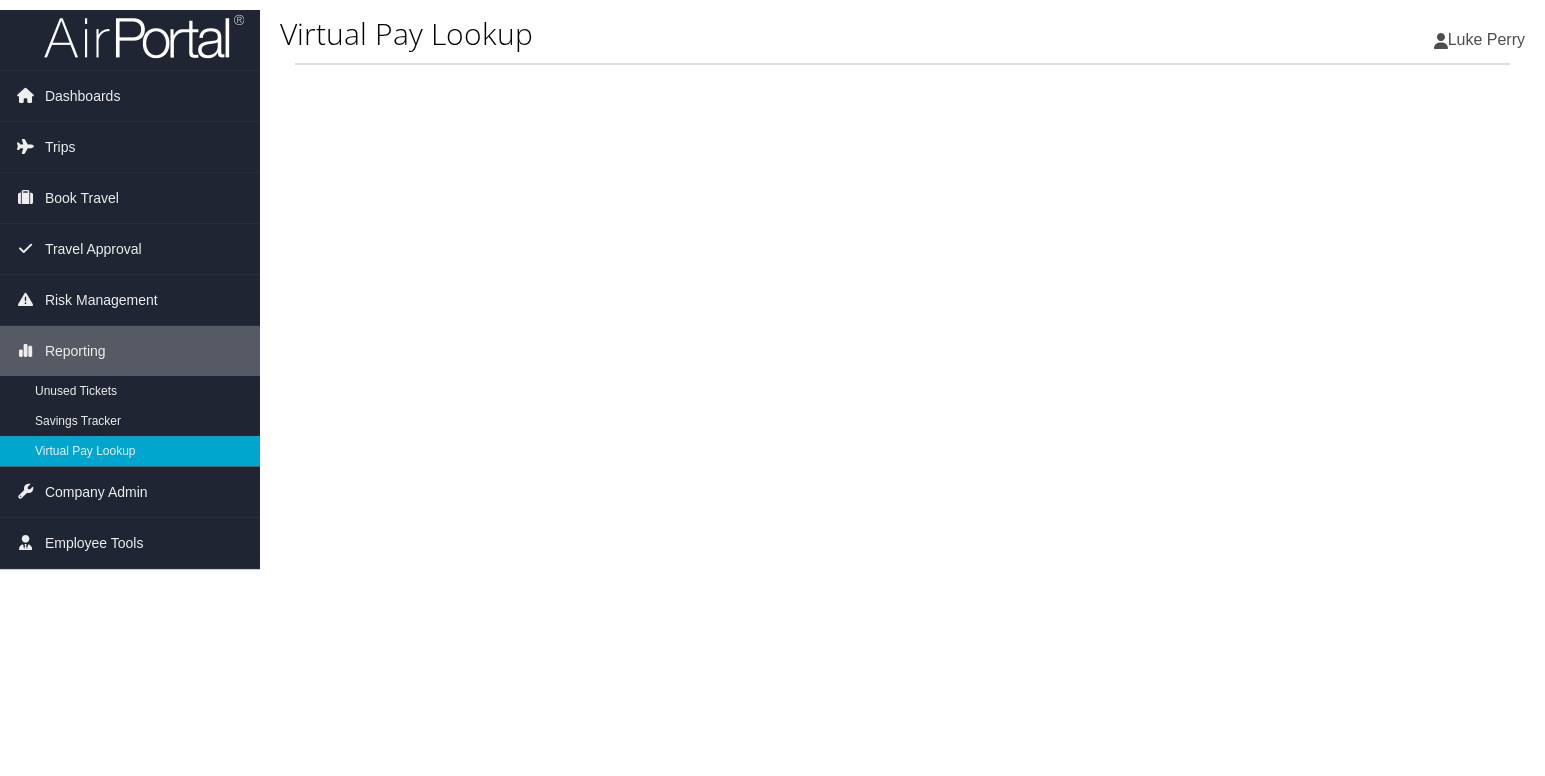 scroll, scrollTop: 0, scrollLeft: 0, axis: both 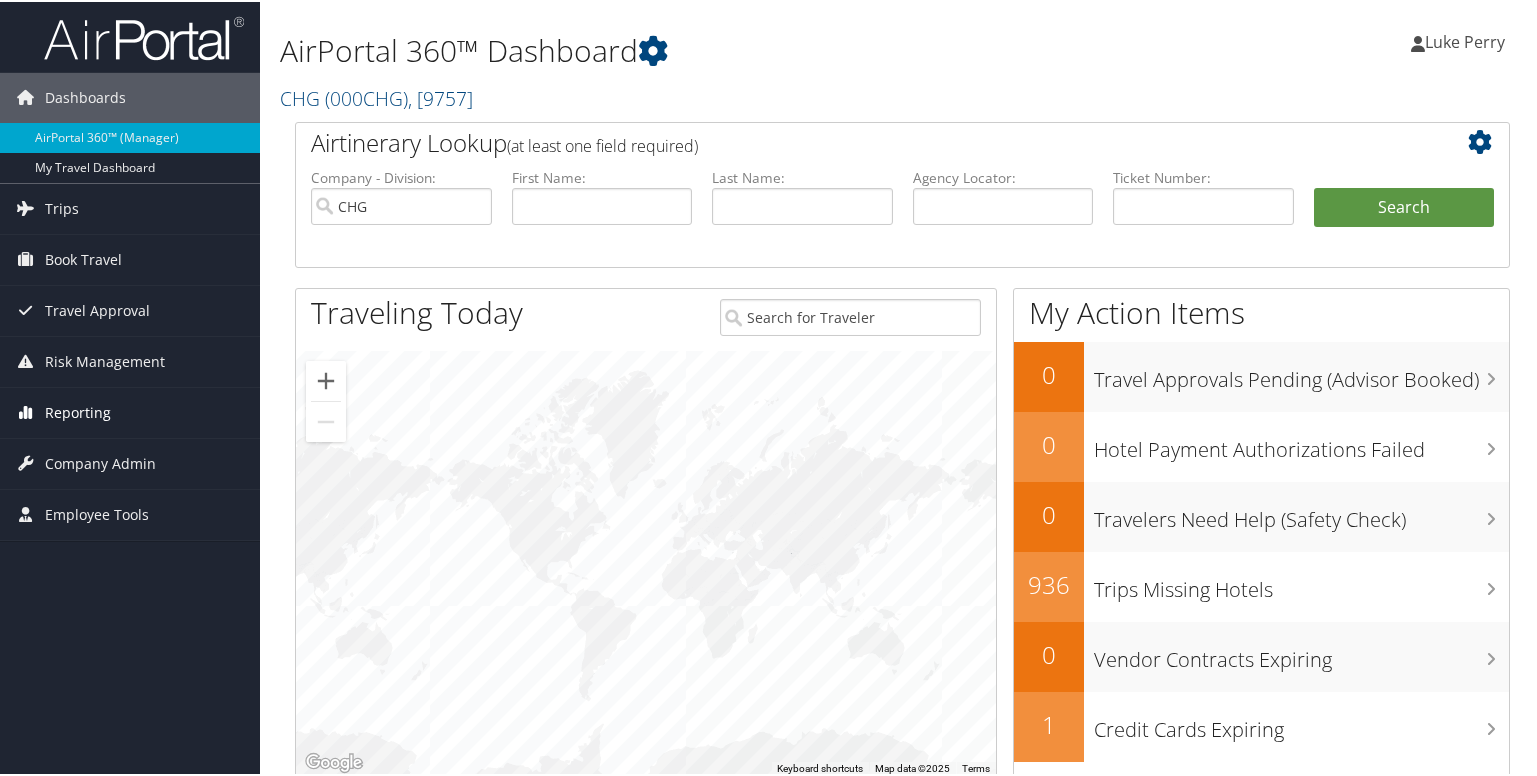 click on "Reporting" at bounding box center (78, 411) 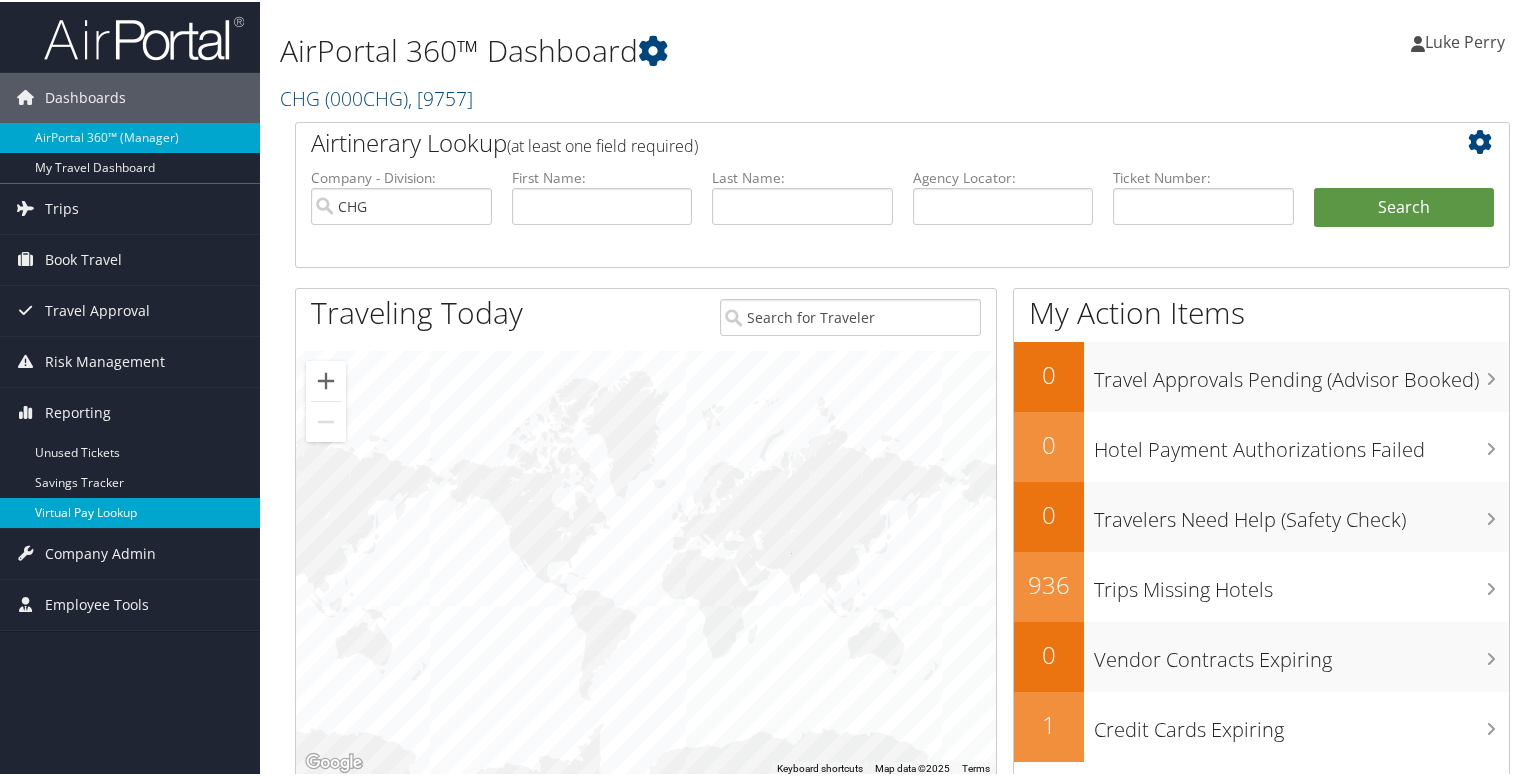 click on "Virtual Pay Lookup" at bounding box center (130, 511) 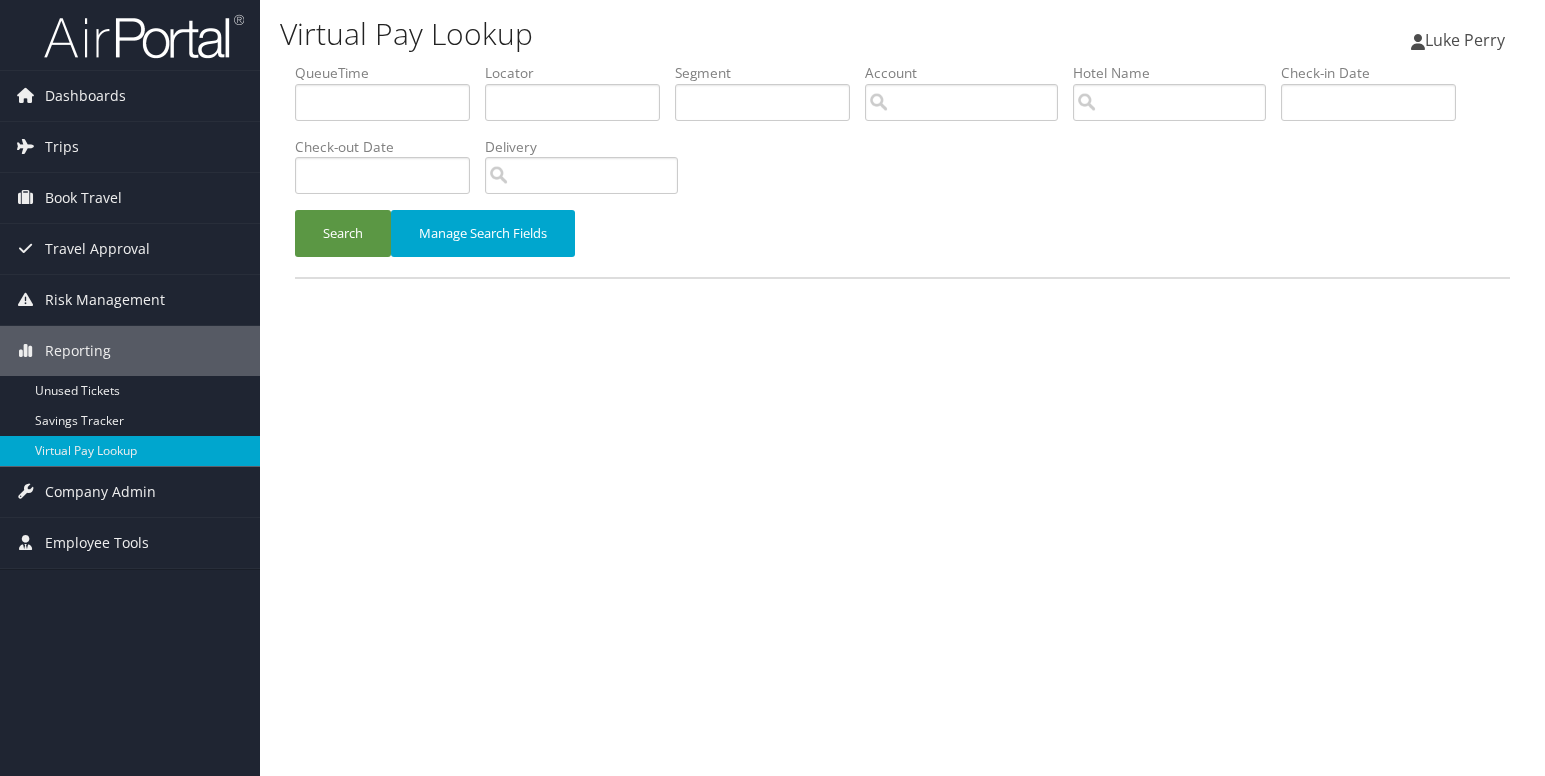 scroll, scrollTop: 0, scrollLeft: 0, axis: both 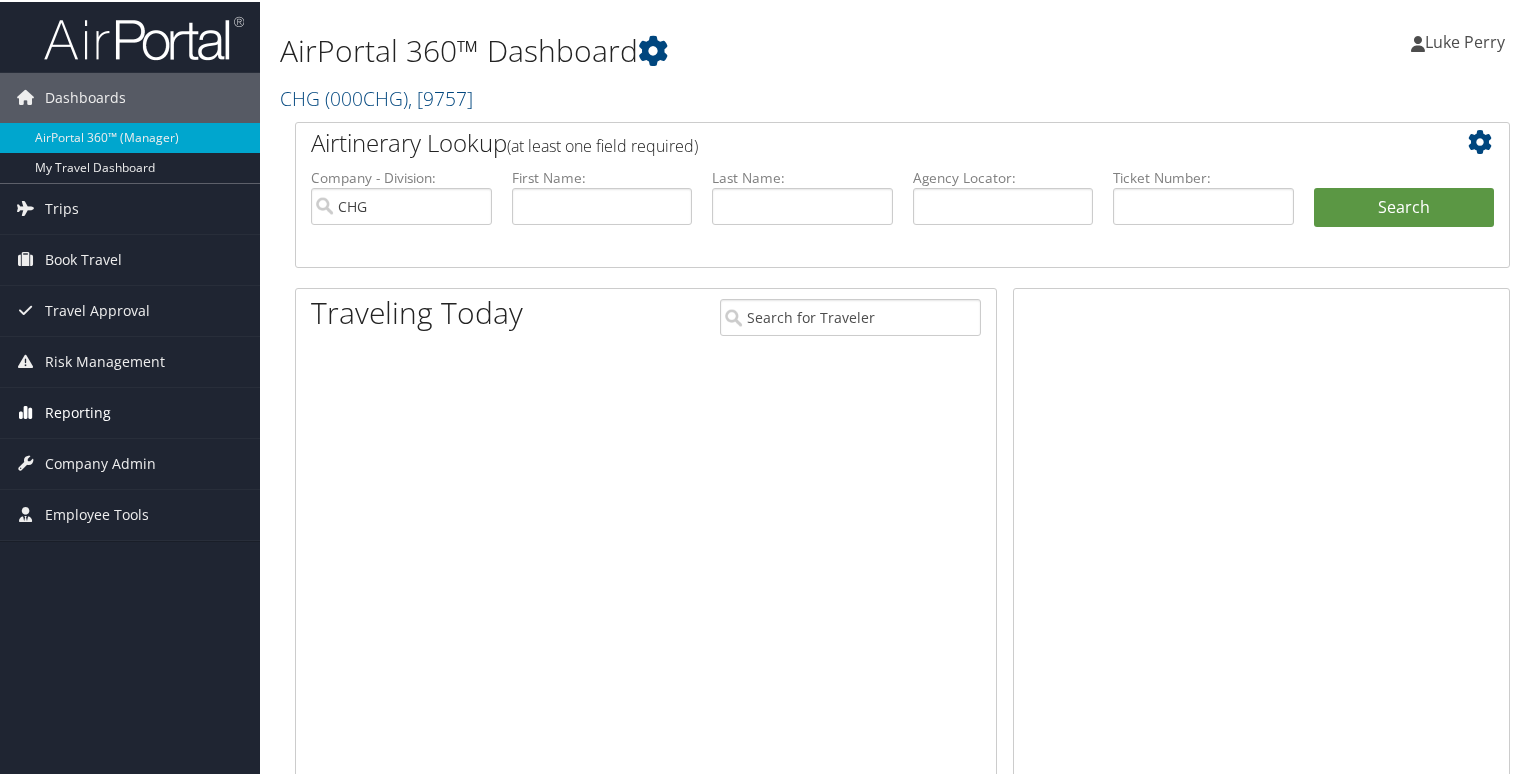 click on "Reporting" at bounding box center [78, 411] 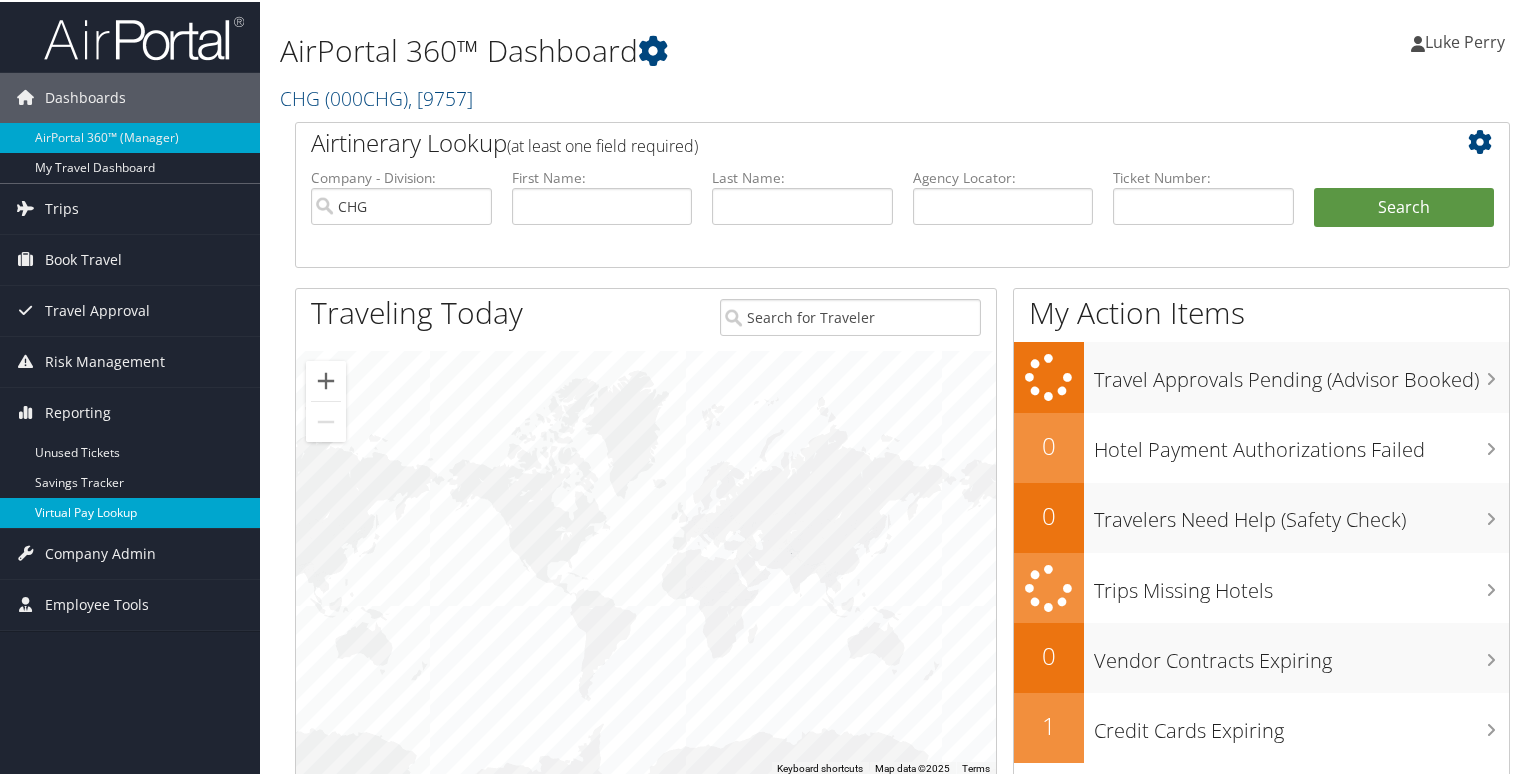 click on "Virtual Pay Lookup" at bounding box center (130, 511) 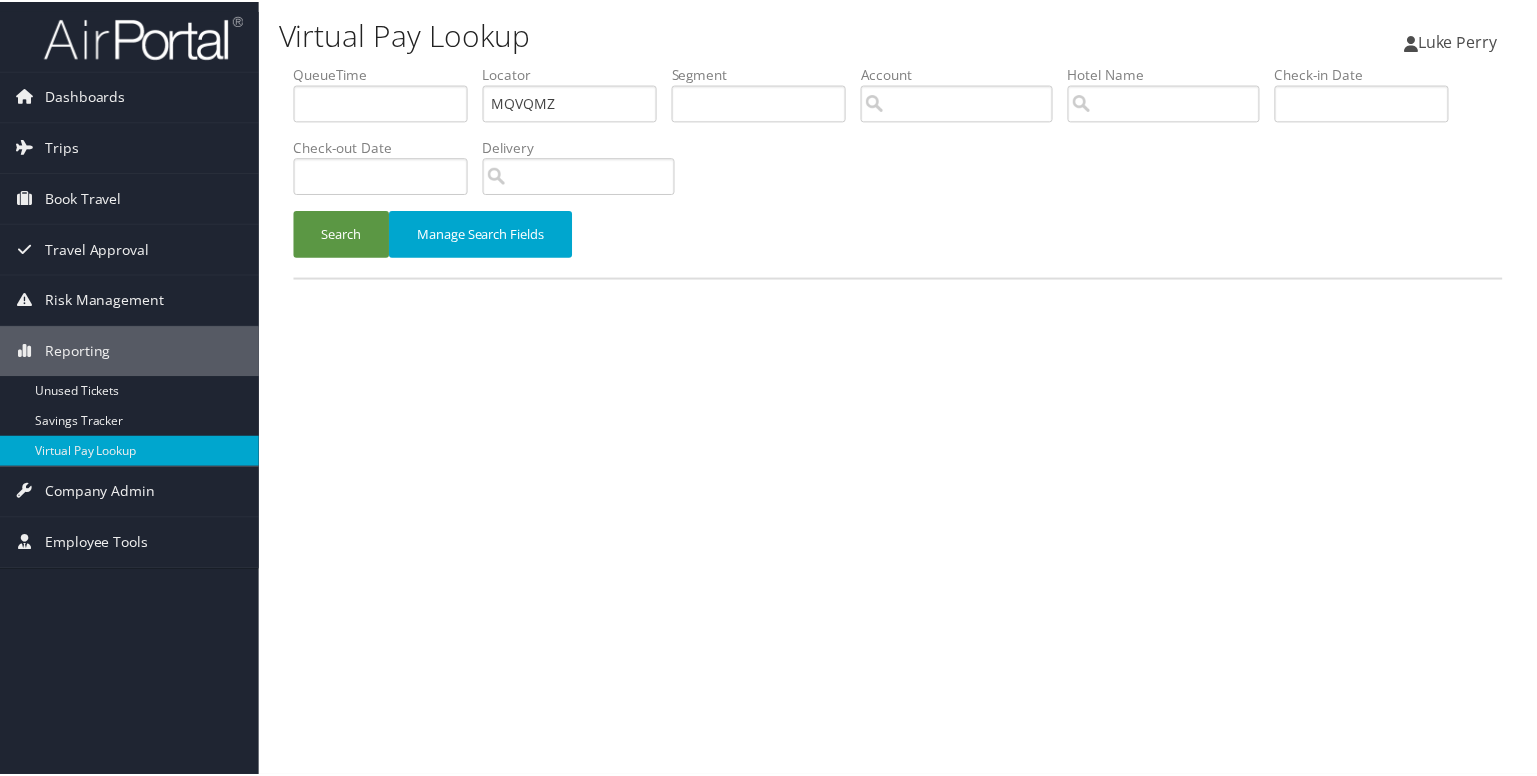 scroll, scrollTop: 0, scrollLeft: 0, axis: both 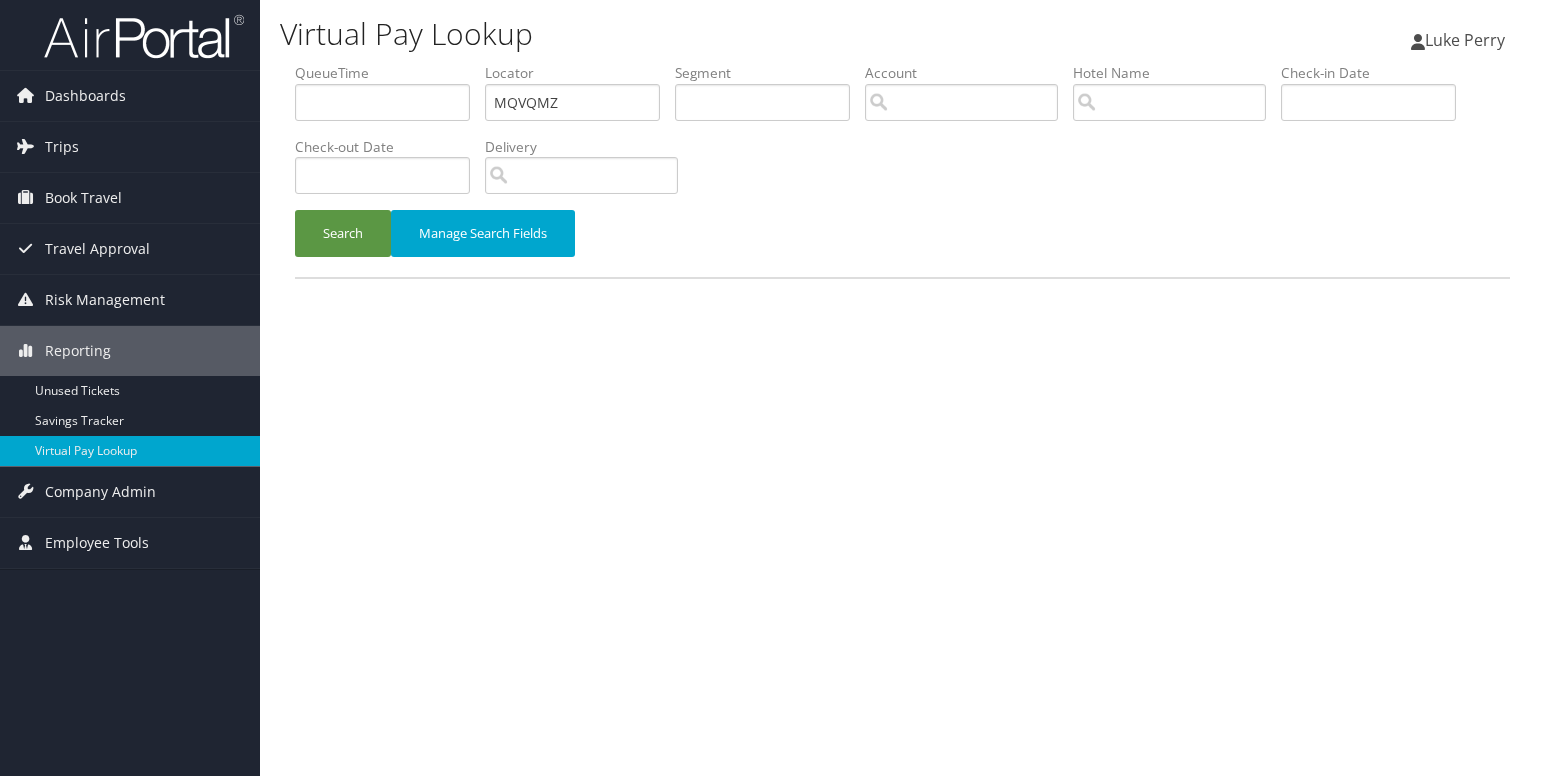type on "MQVQMZ" 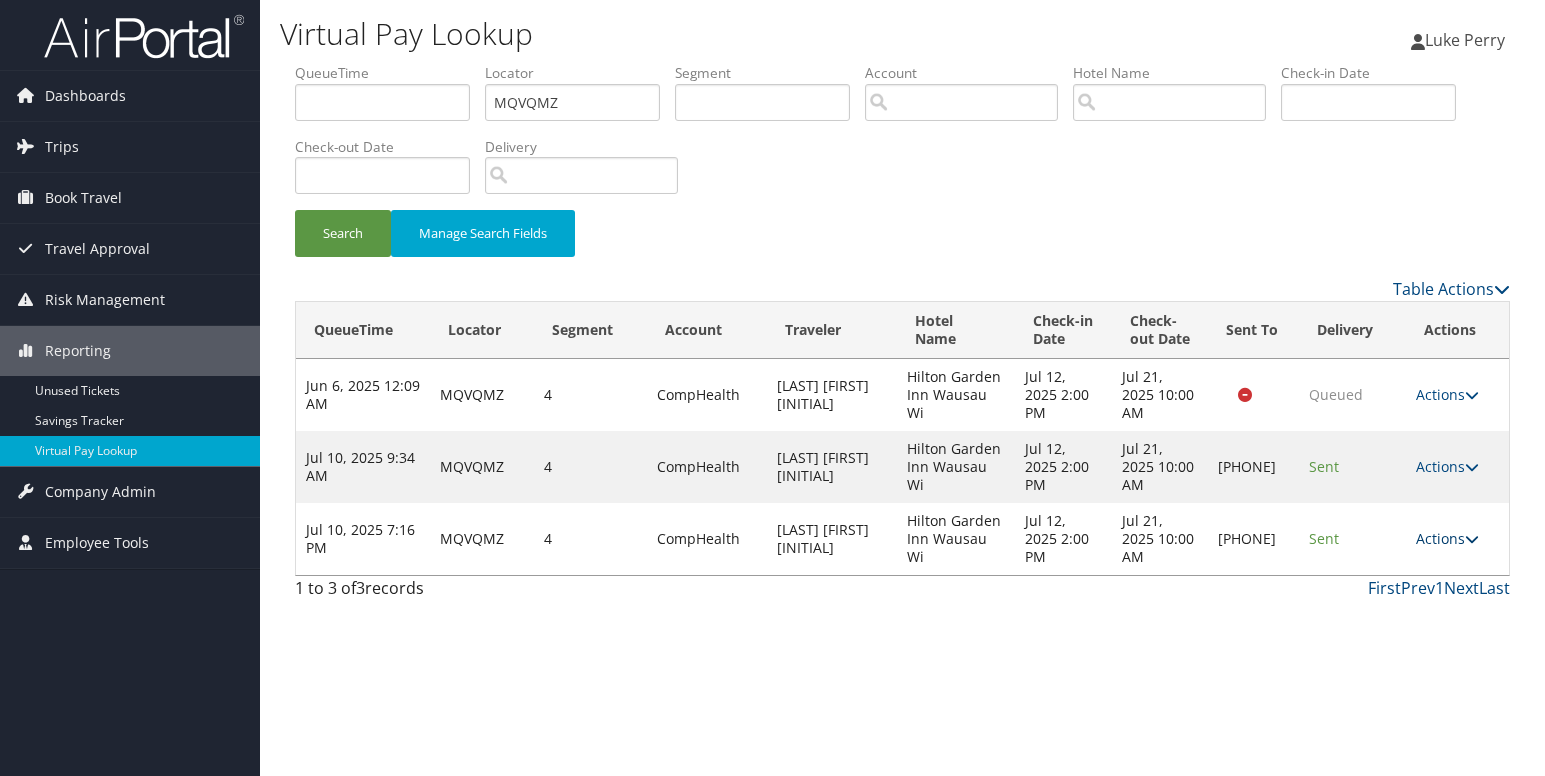click at bounding box center (1472, 539) 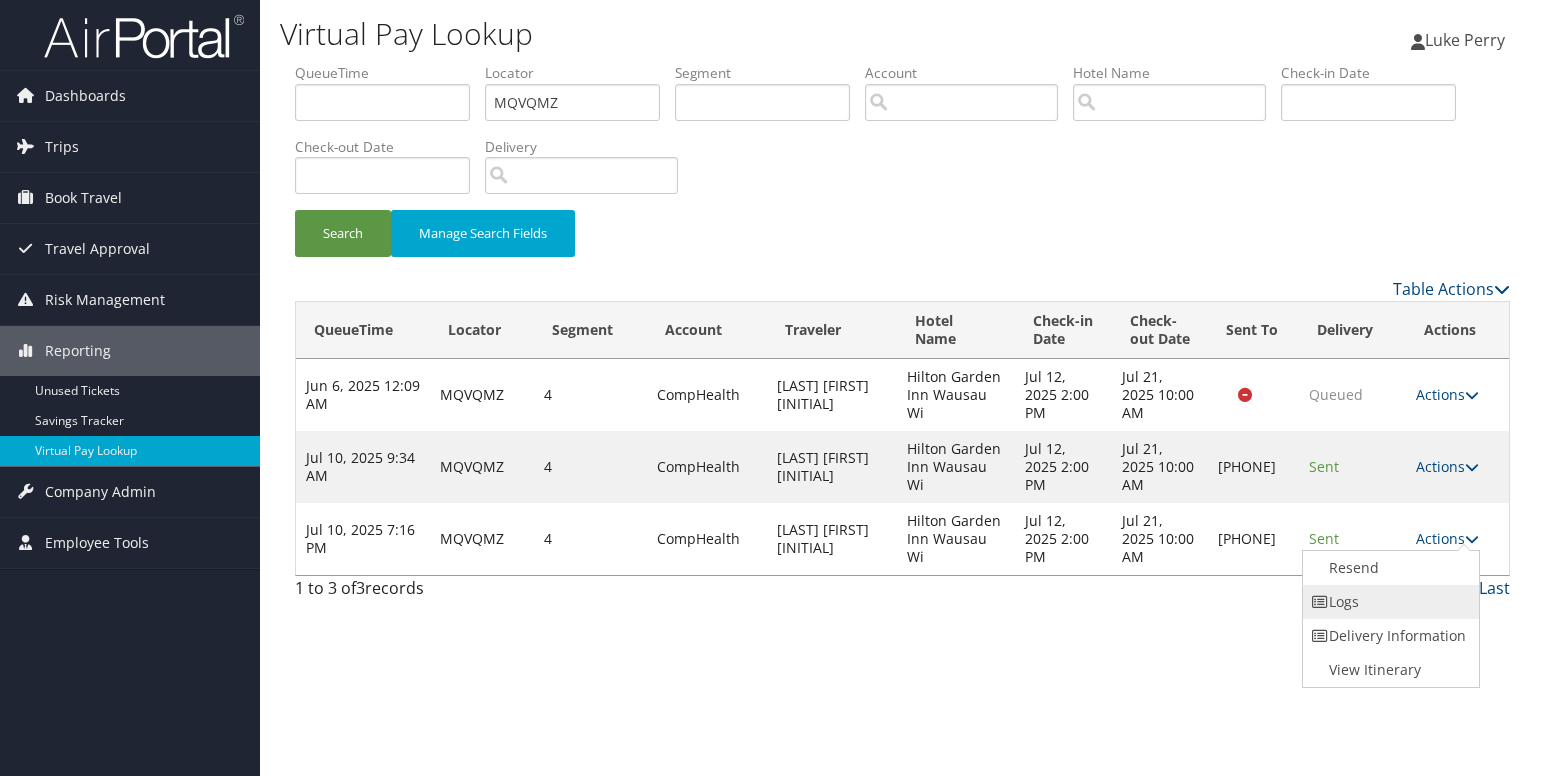 click on "Logs" at bounding box center [1388, 602] 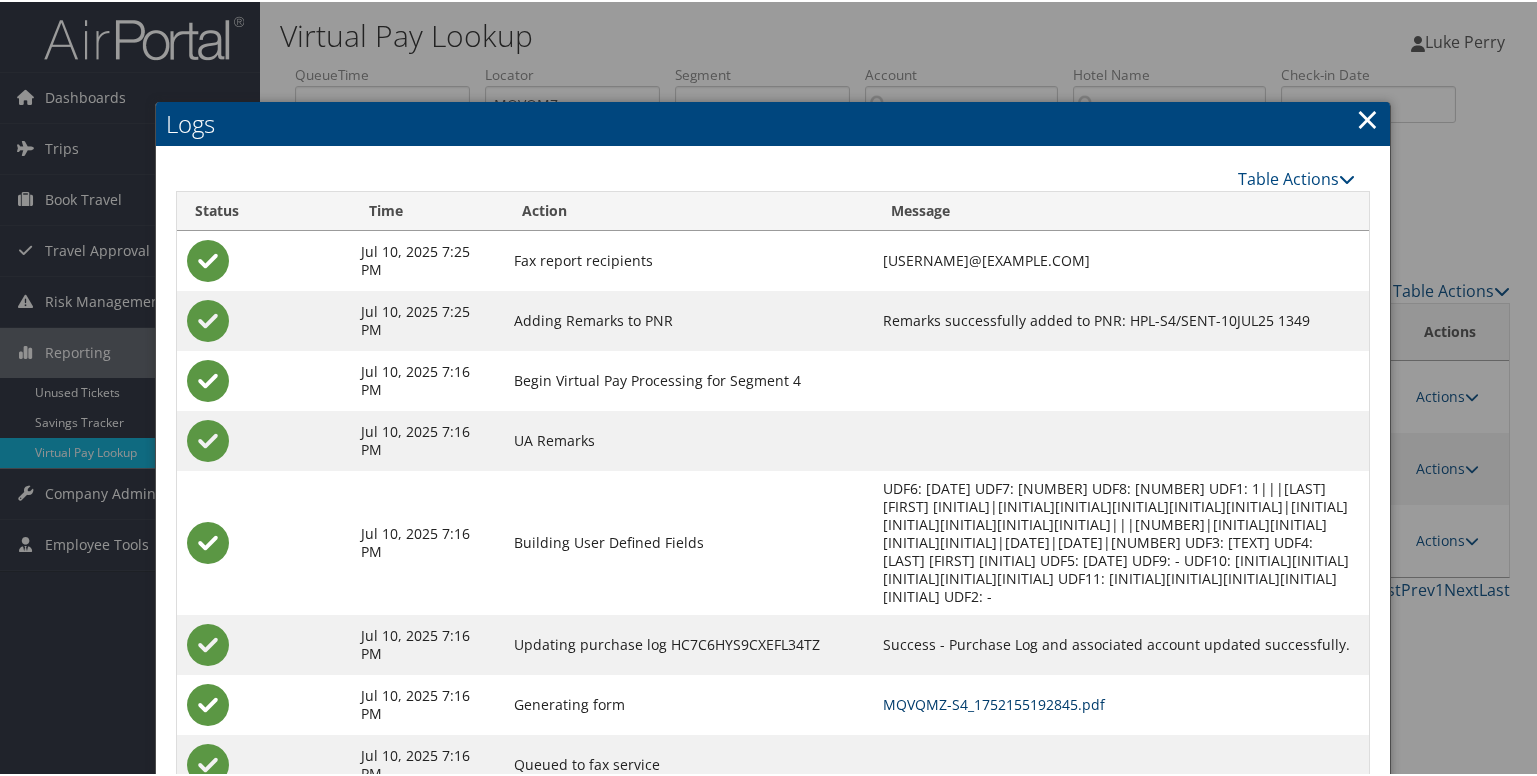 click on "MQVQMZ-S4_1752155192845.pdf" at bounding box center [994, 702] 